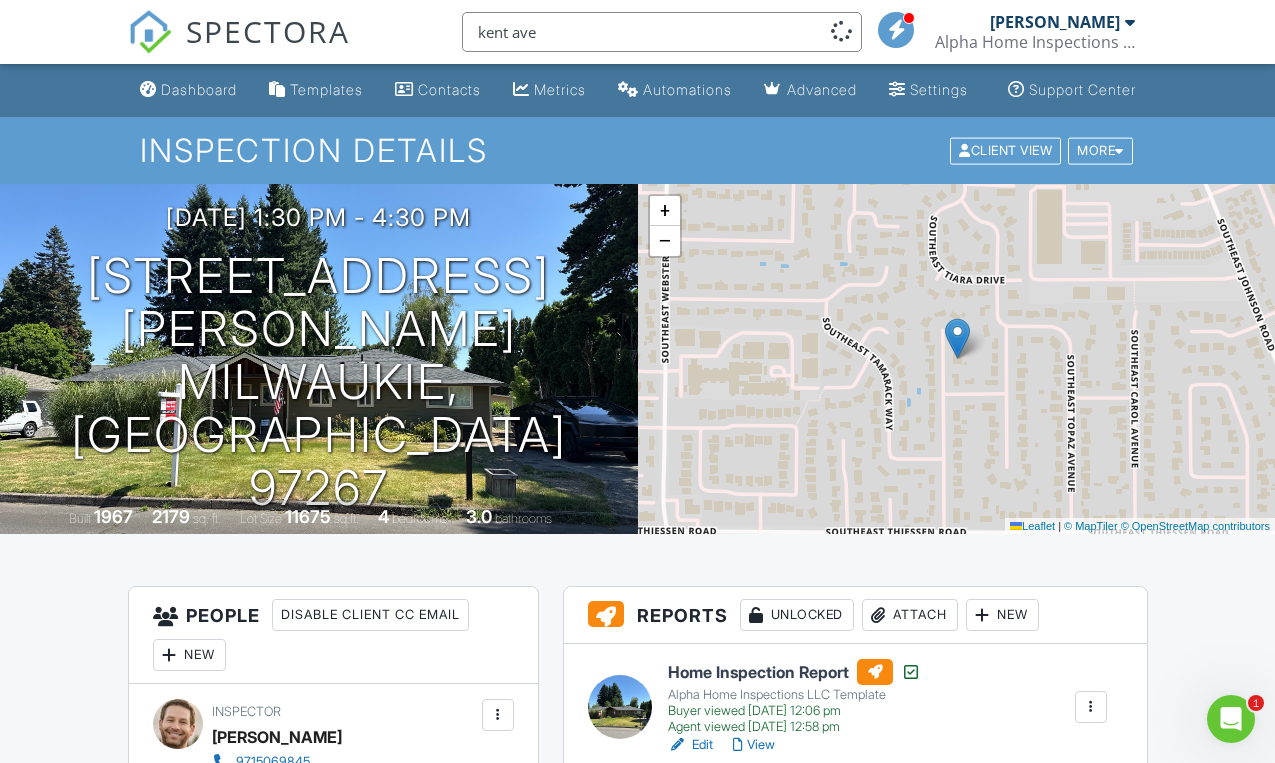 scroll, scrollTop: 0, scrollLeft: 0, axis: both 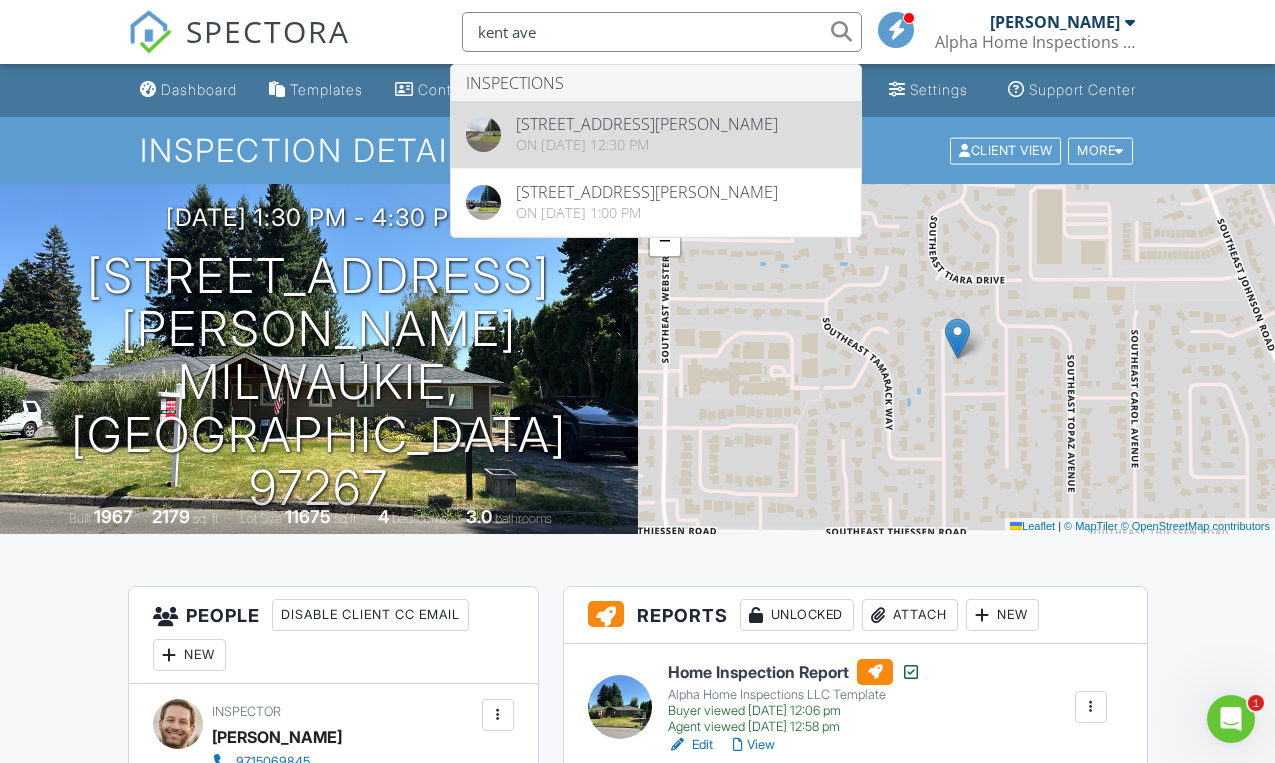 type on "kent ave" 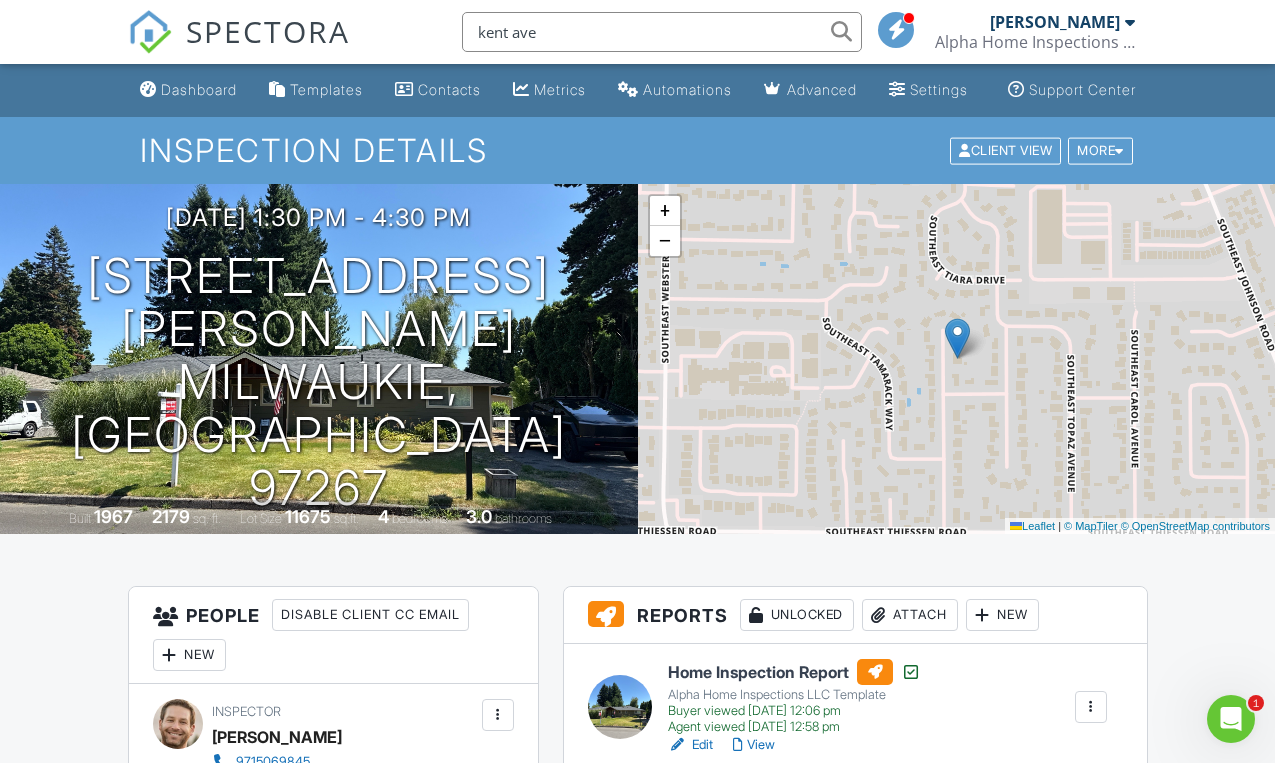 type 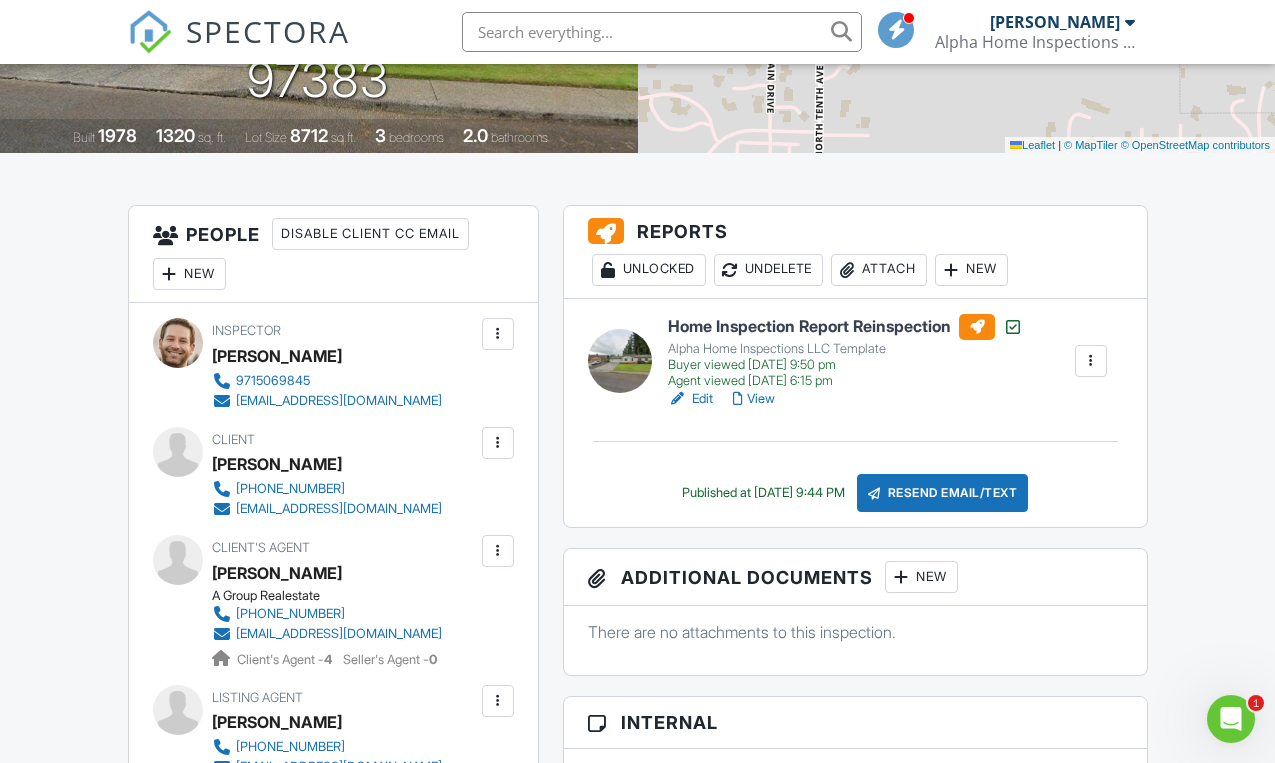 scroll, scrollTop: 382, scrollLeft: 0, axis: vertical 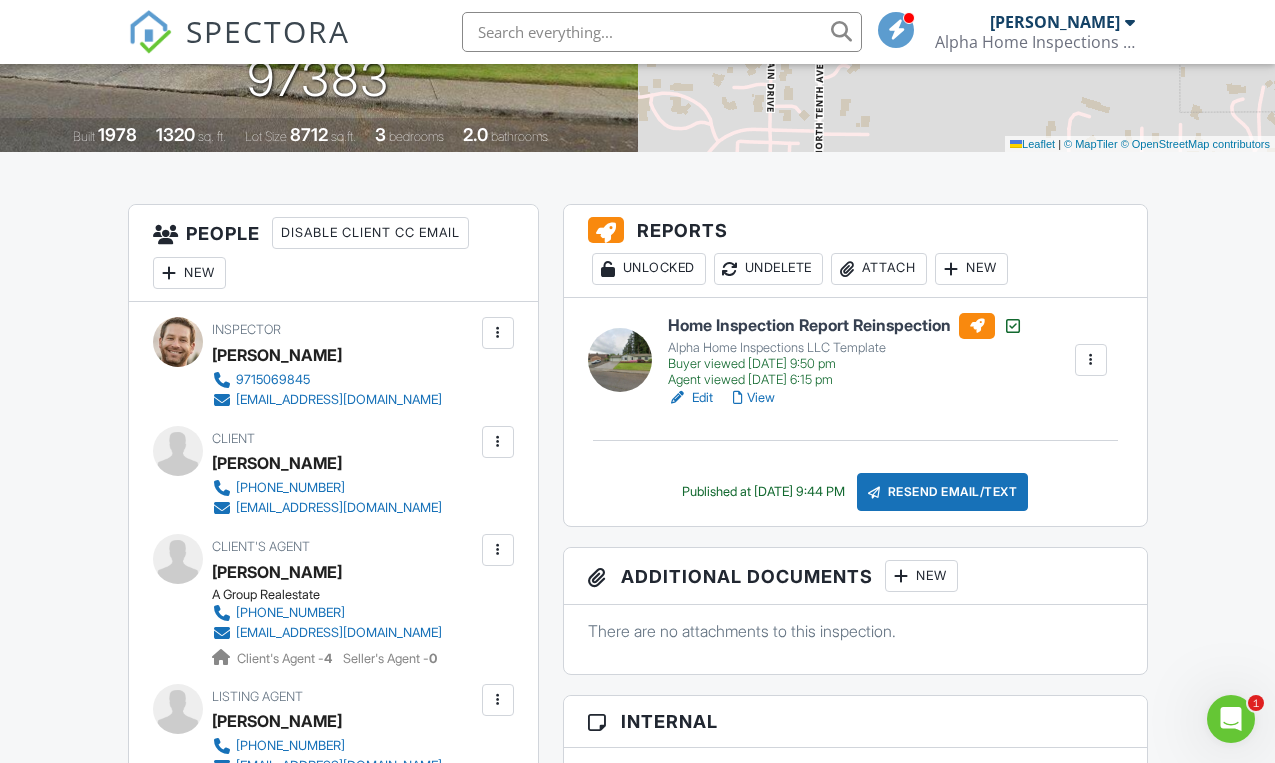click on "Attach" at bounding box center (879, 269) 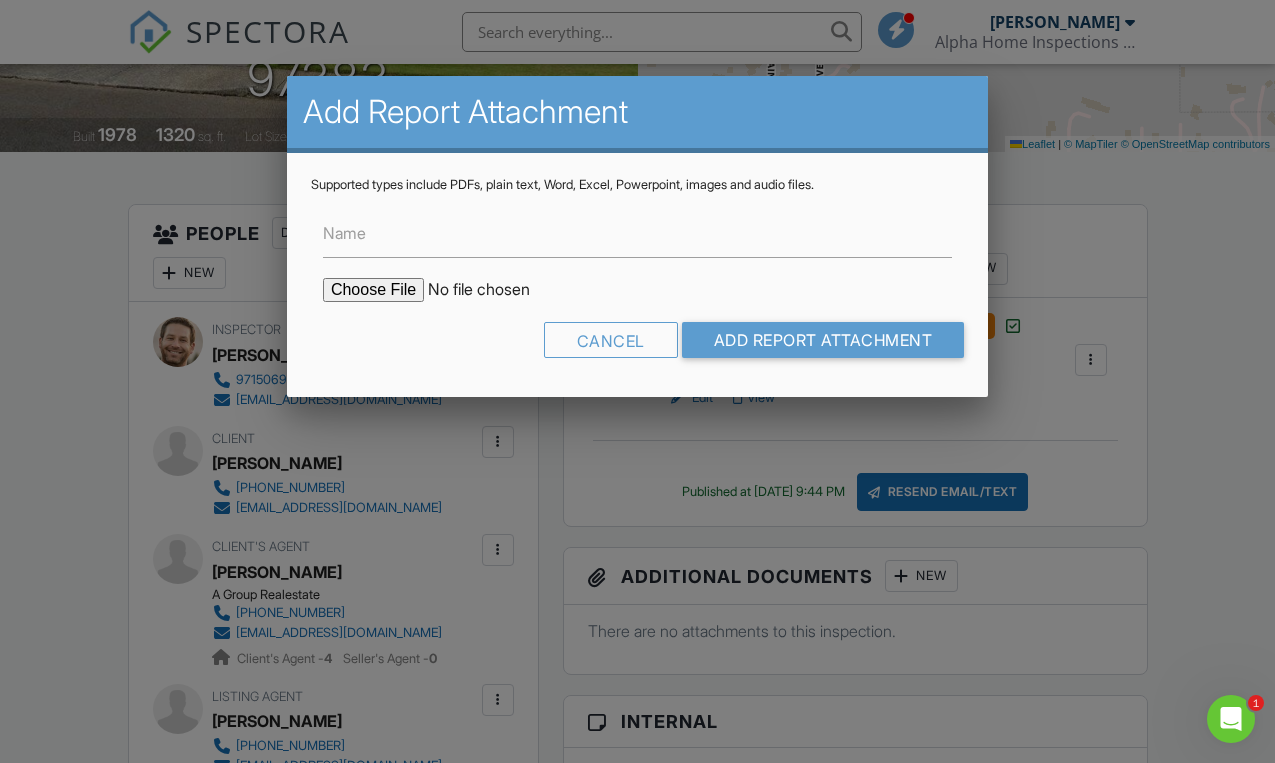 click on "Cancel
Add Report Attachment" at bounding box center [637, 347] 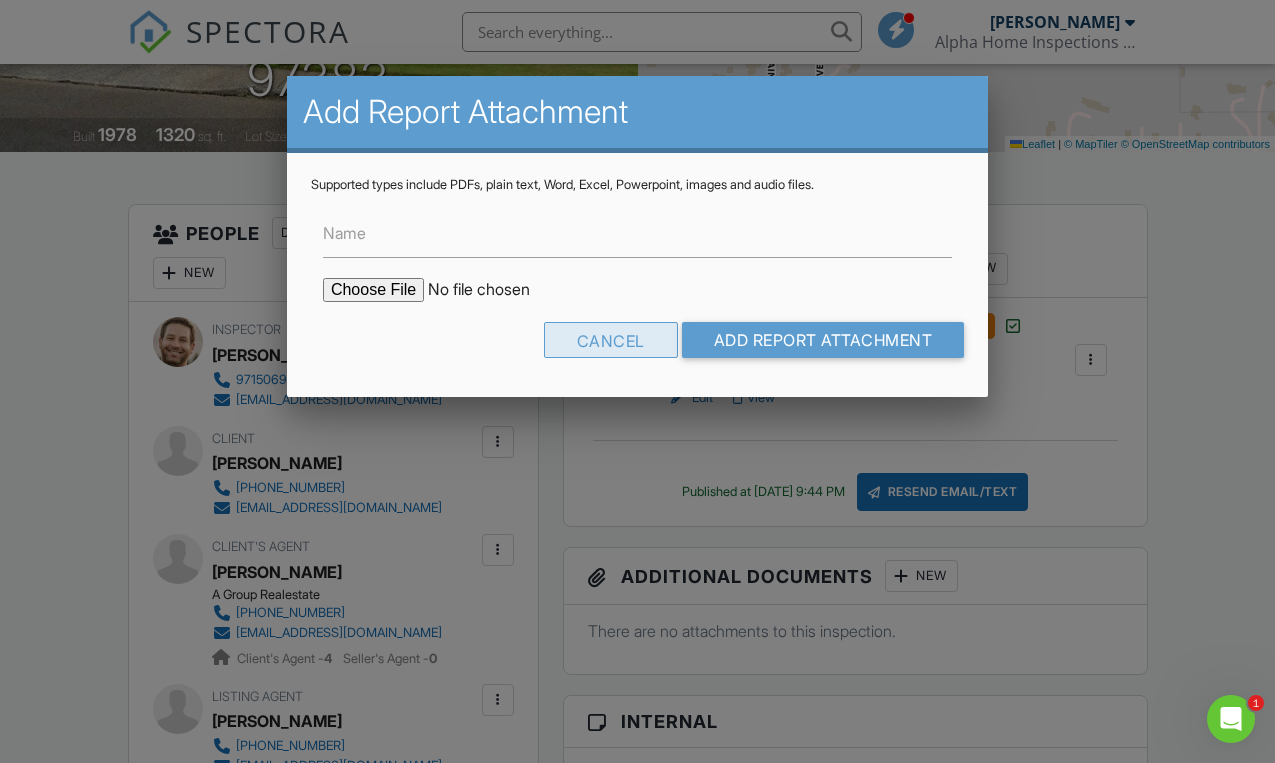 click on "Cancel" at bounding box center [611, 340] 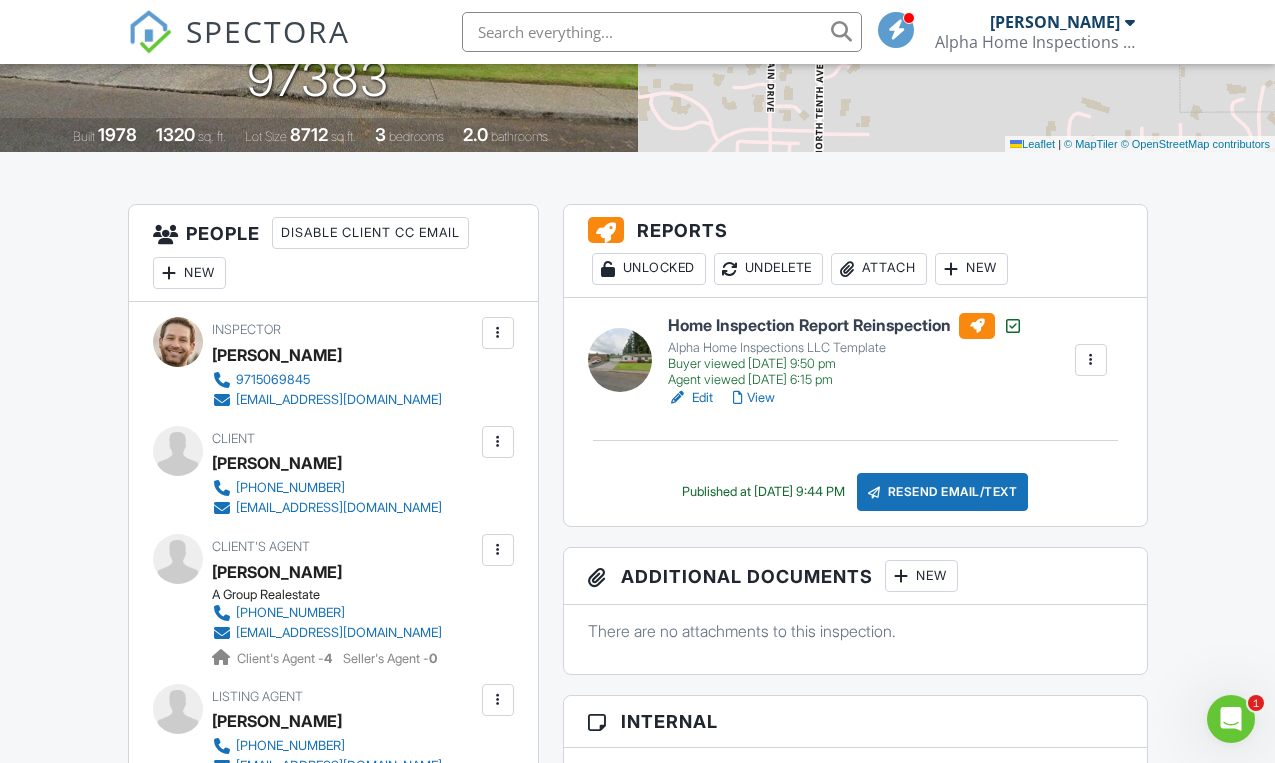 click on "New" at bounding box center [971, 269] 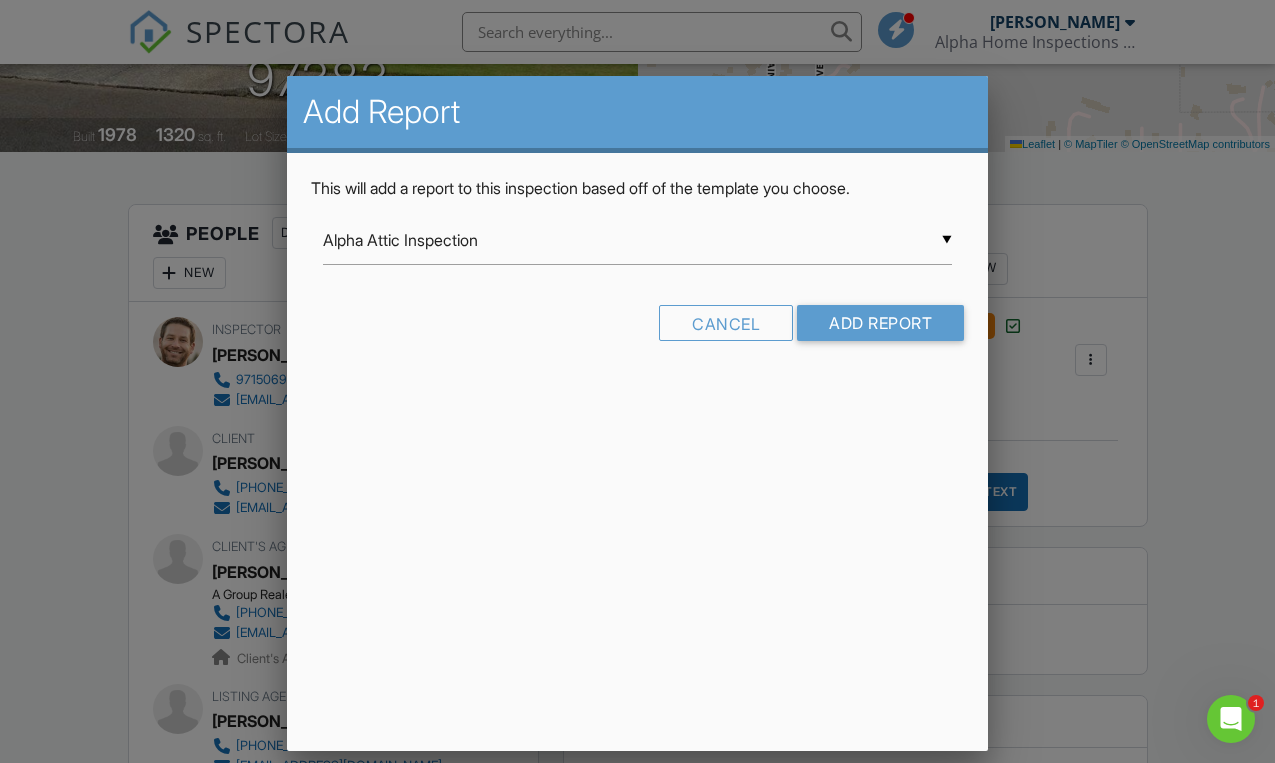 click on "Alpha Attic Inspection" at bounding box center (637, 240) 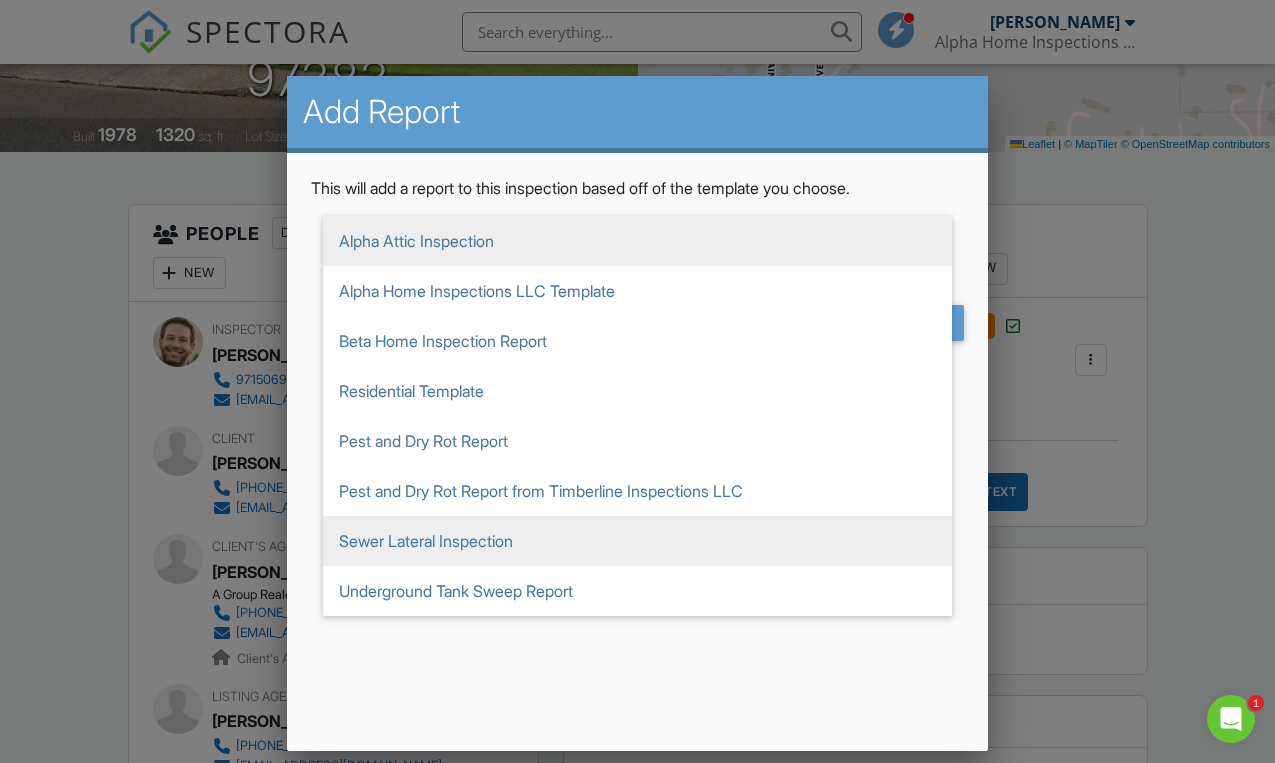 click on "Sewer Lateral Inspection" at bounding box center [637, 541] 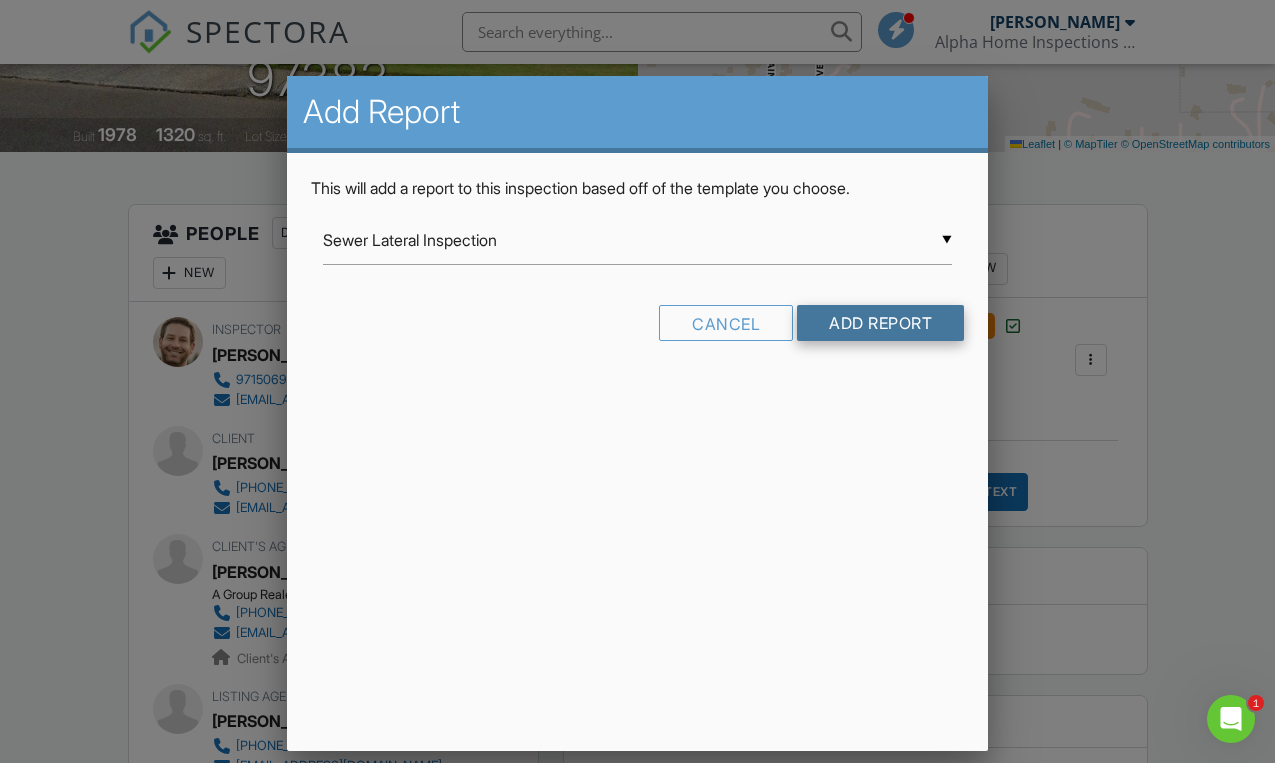 click on "Add Report" at bounding box center [880, 323] 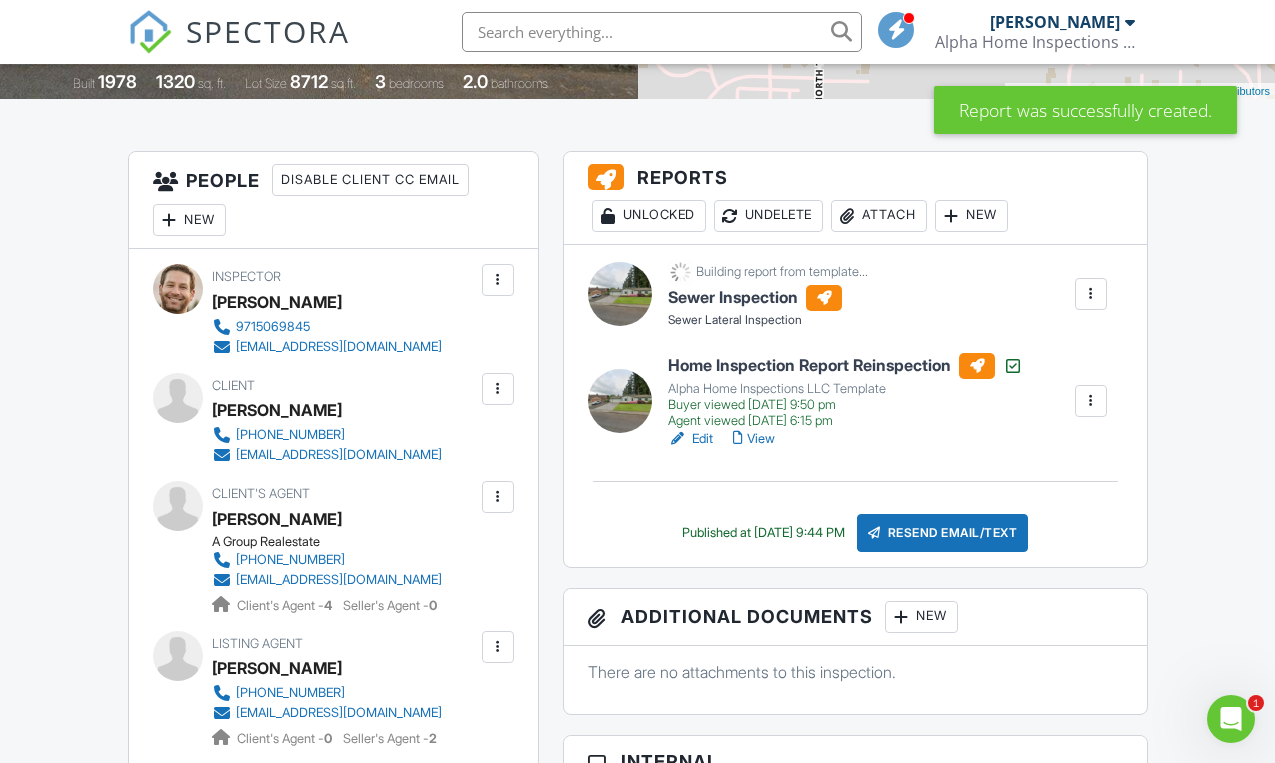 scroll, scrollTop: 0, scrollLeft: 0, axis: both 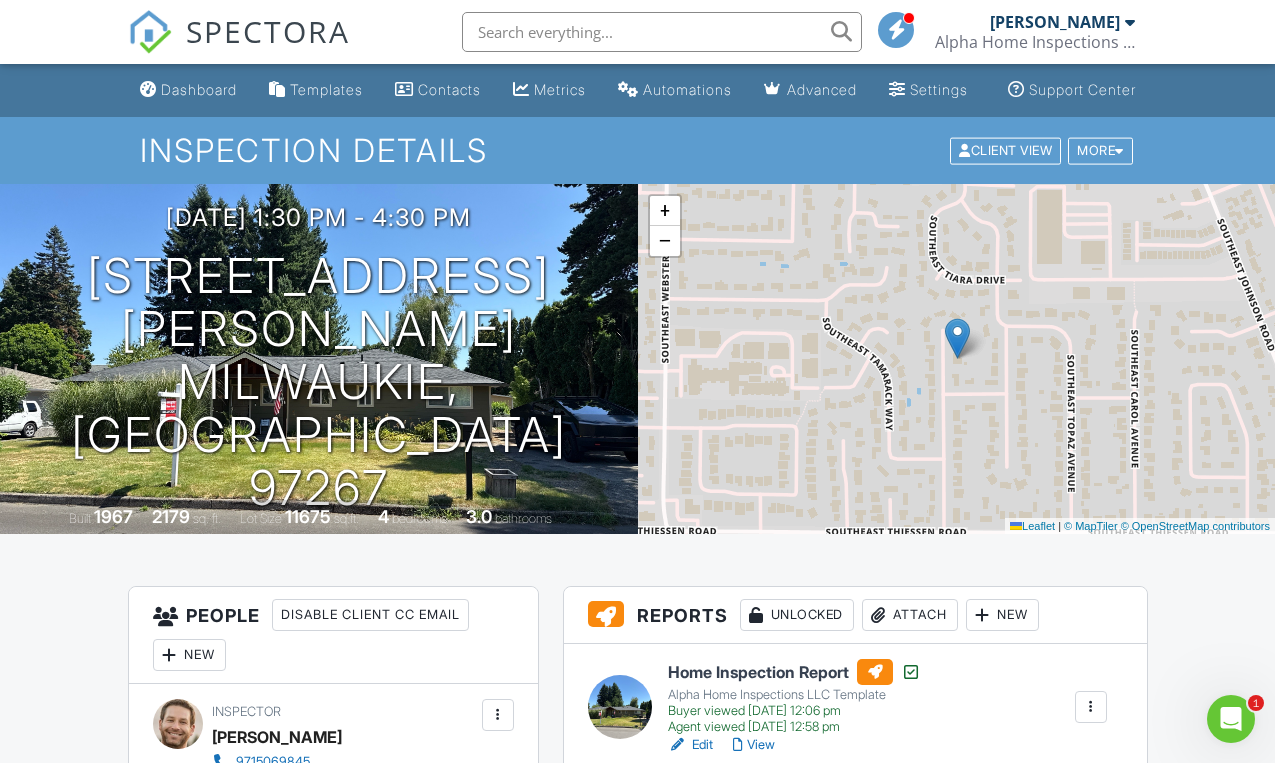 click at bounding box center [662, 32] 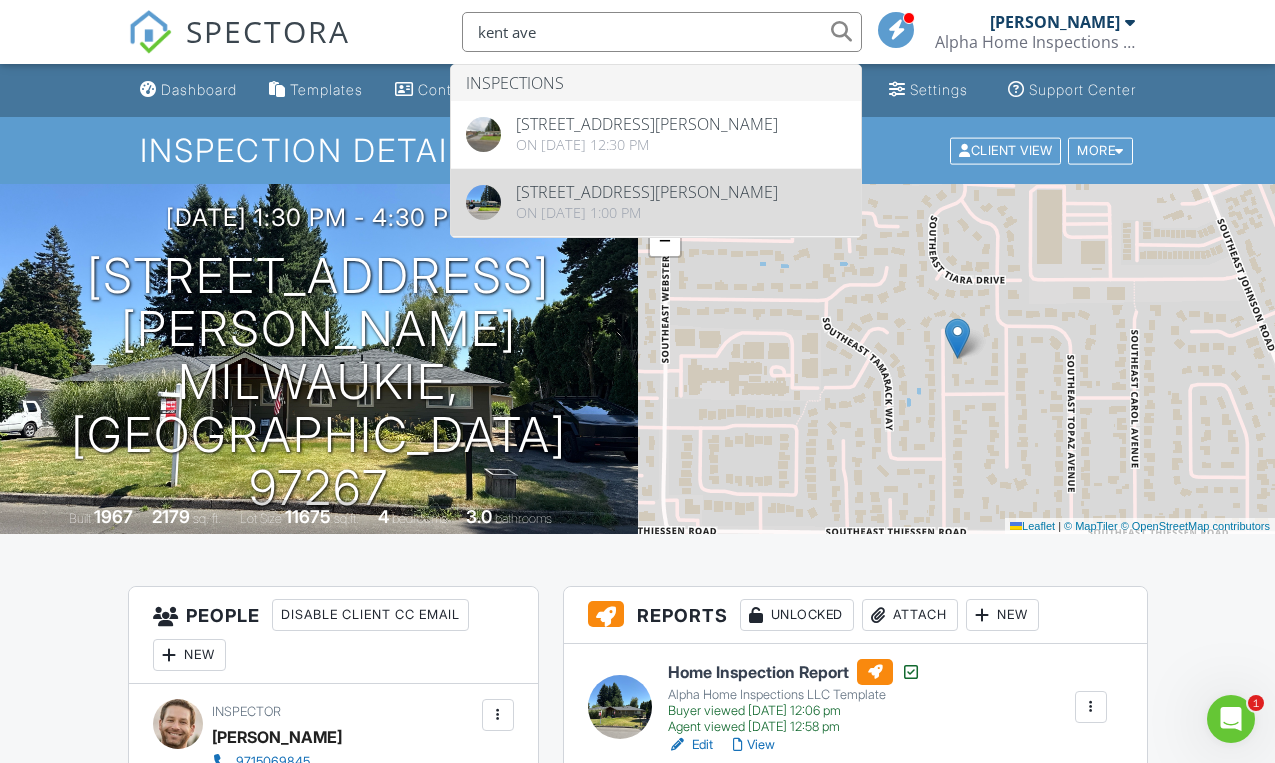 type on "kent ave" 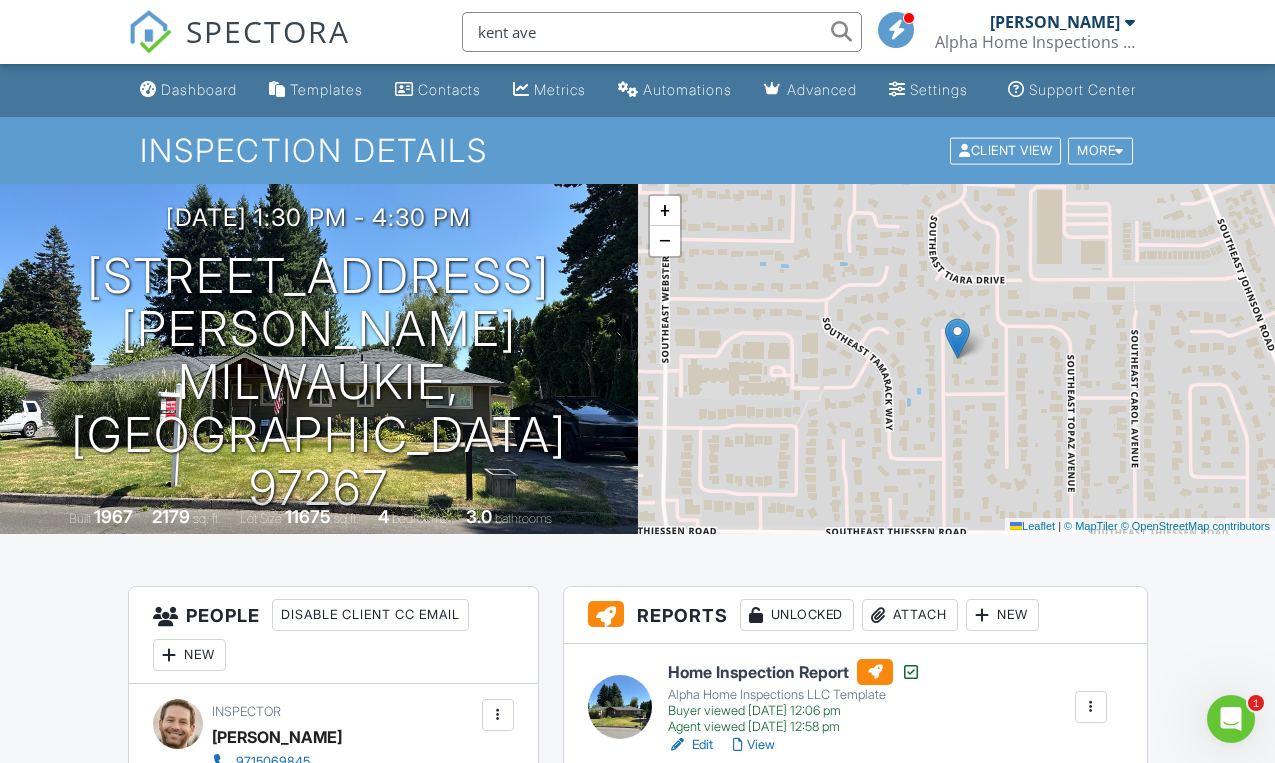 type 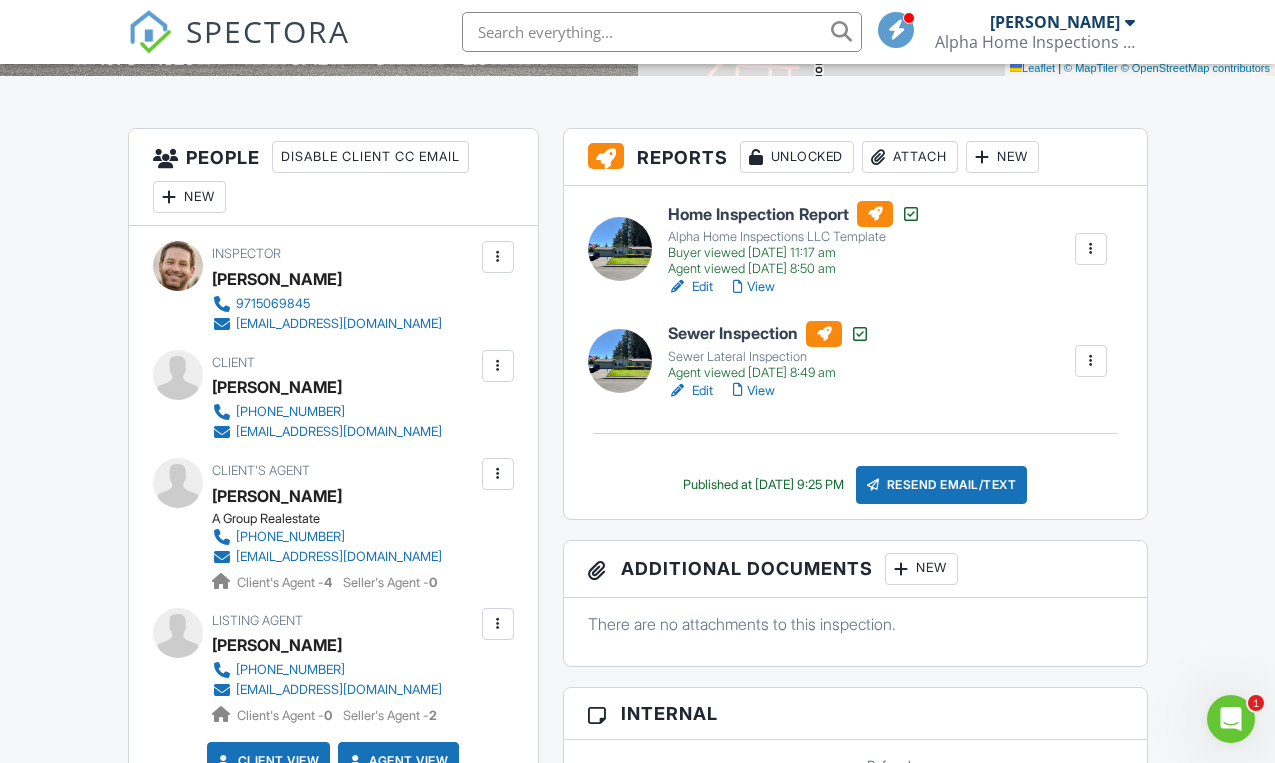scroll, scrollTop: 480, scrollLeft: 0, axis: vertical 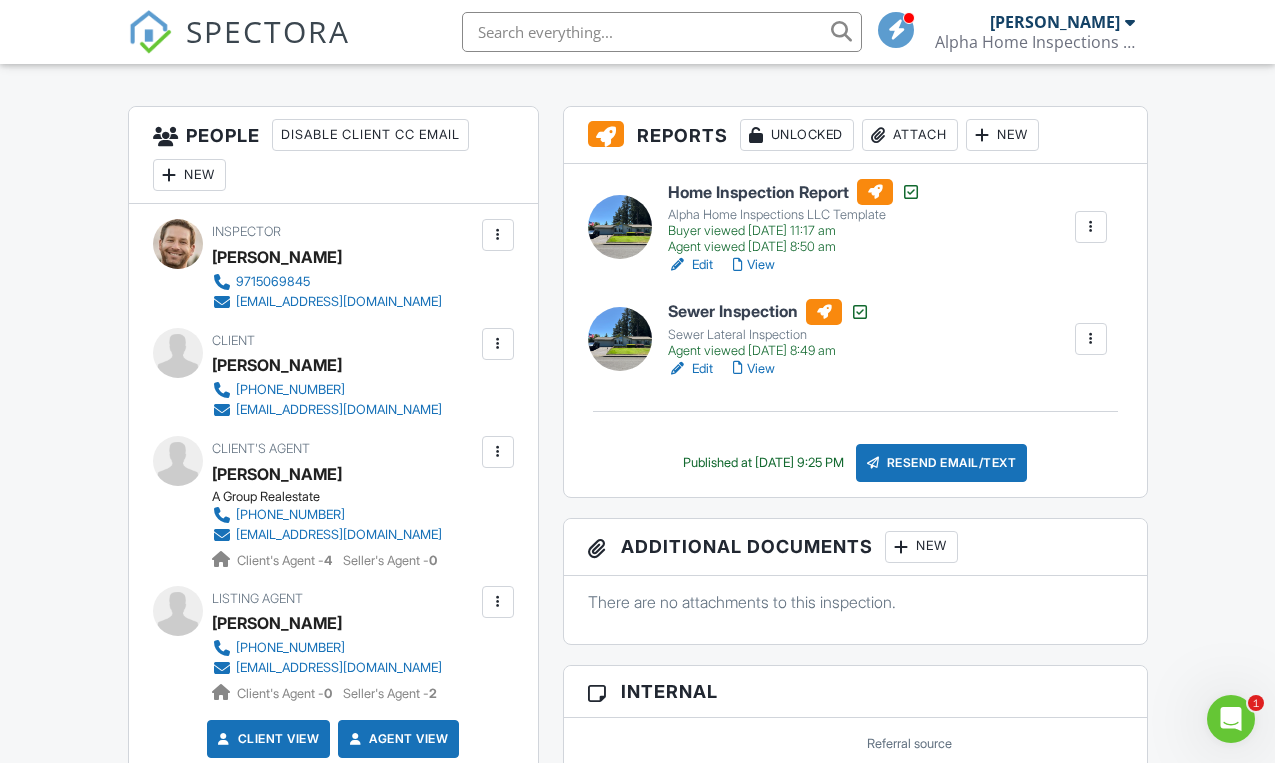 click on "View" at bounding box center [754, 369] 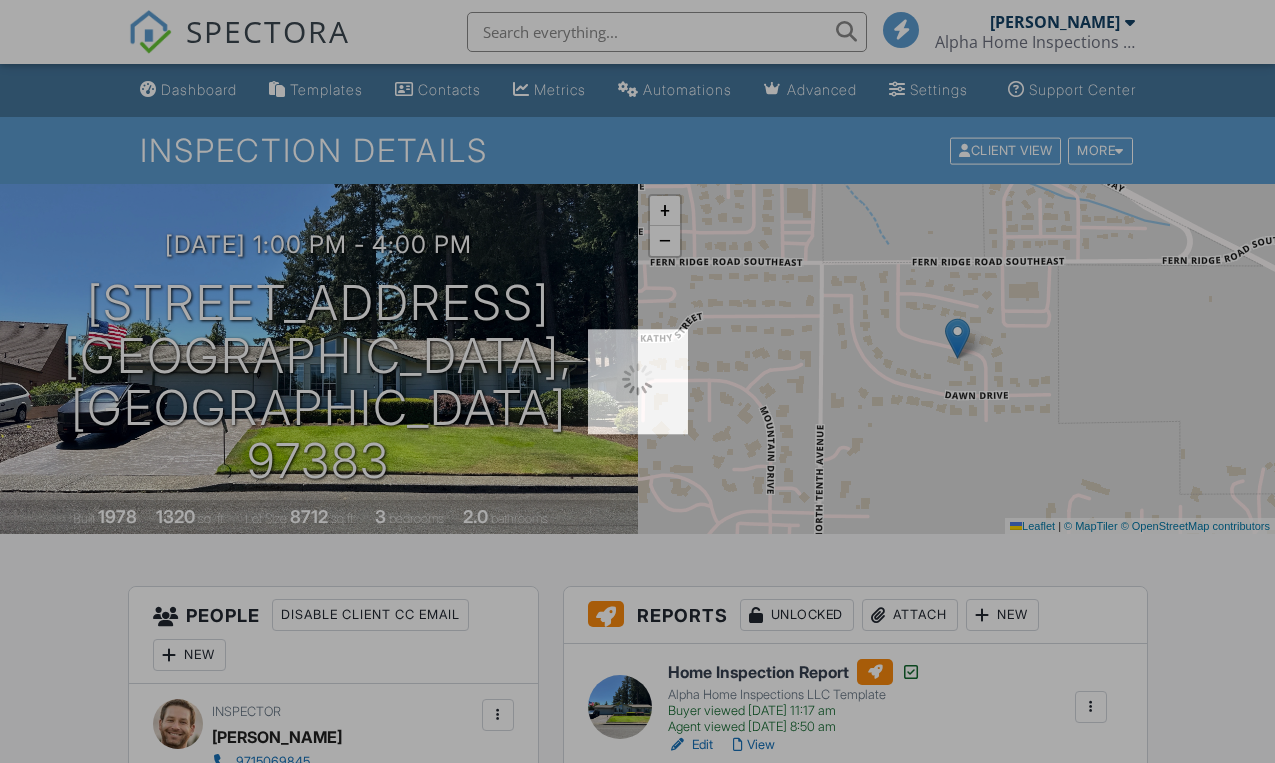 scroll, scrollTop: 480, scrollLeft: 0, axis: vertical 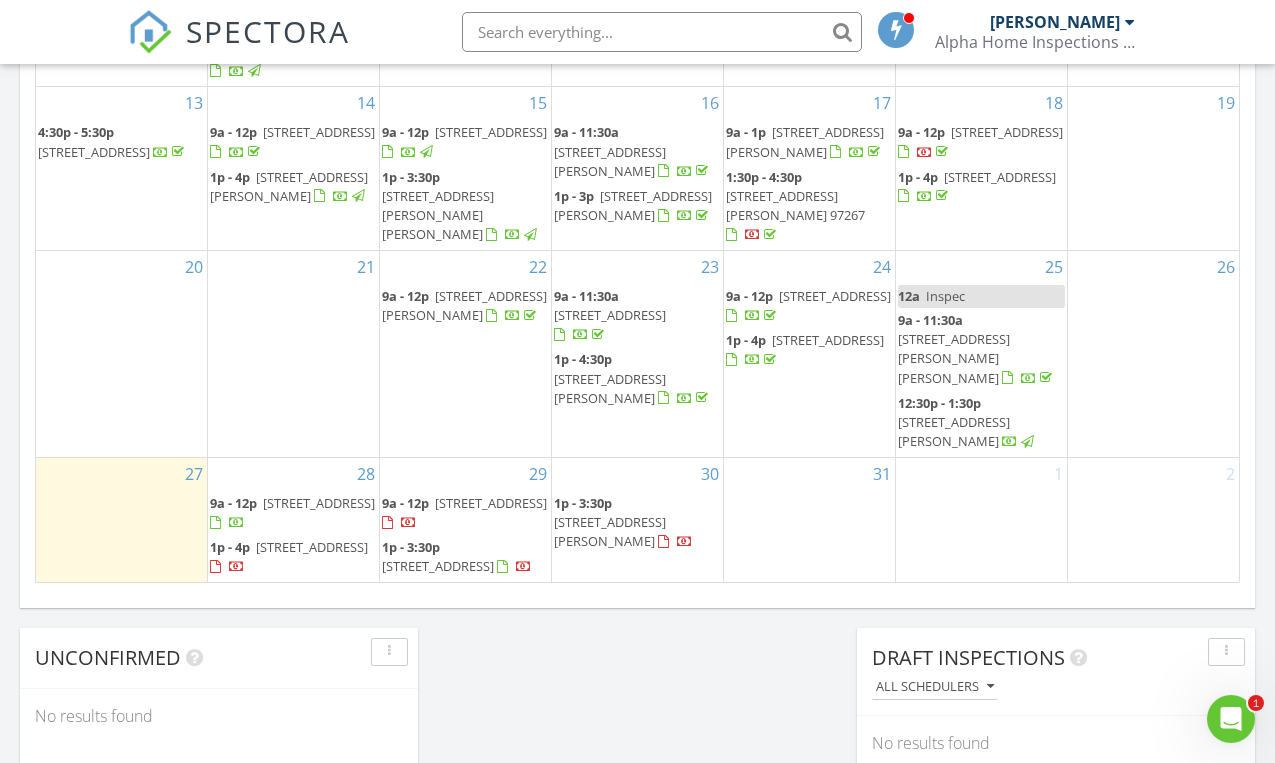 click on "[STREET_ADDRESS]" at bounding box center [1007, 132] 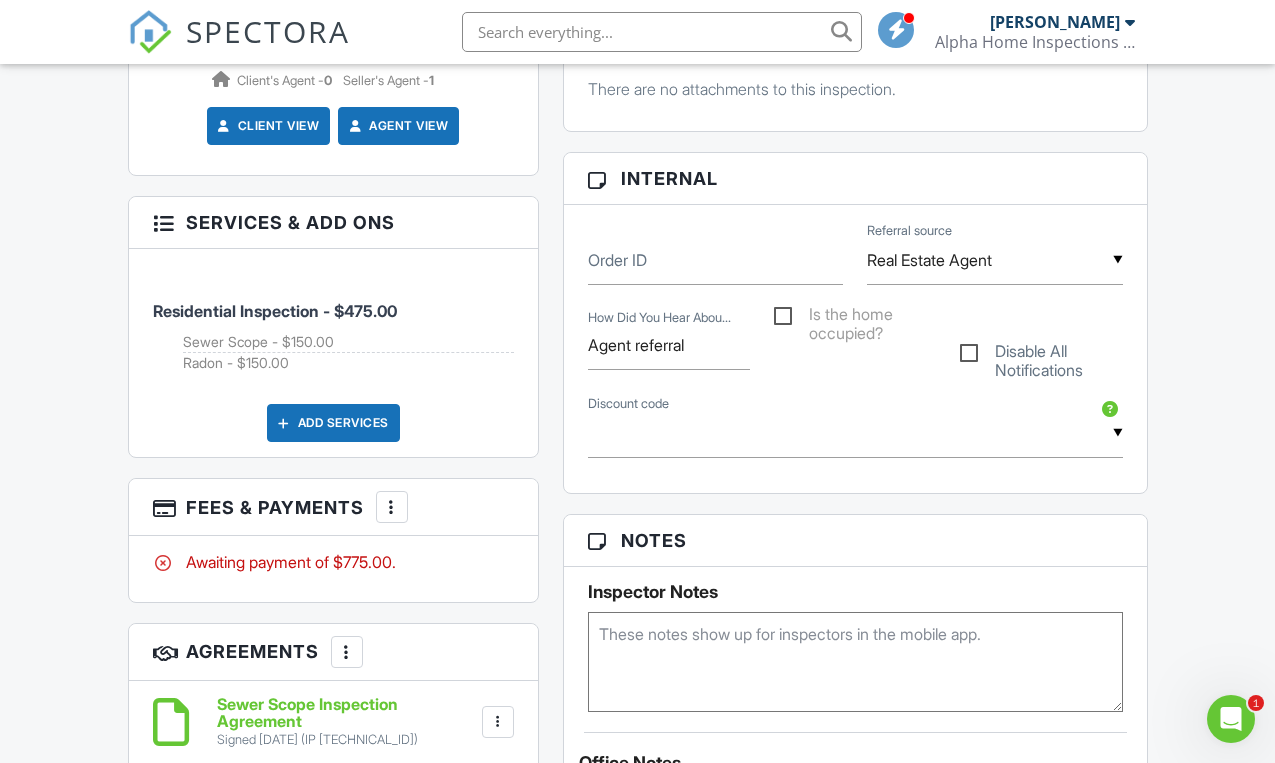 scroll, scrollTop: 0, scrollLeft: 0, axis: both 